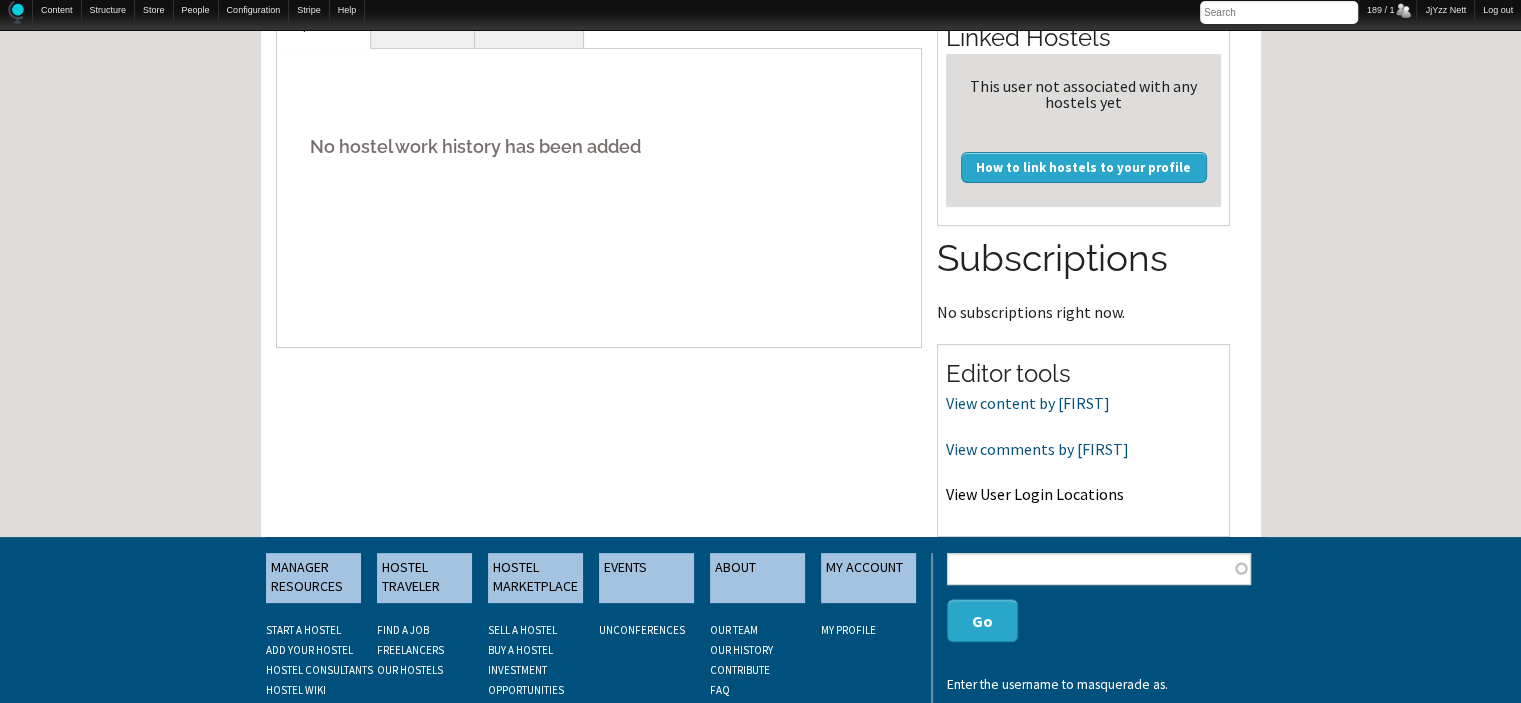 scroll, scrollTop: 575, scrollLeft: 0, axis: vertical 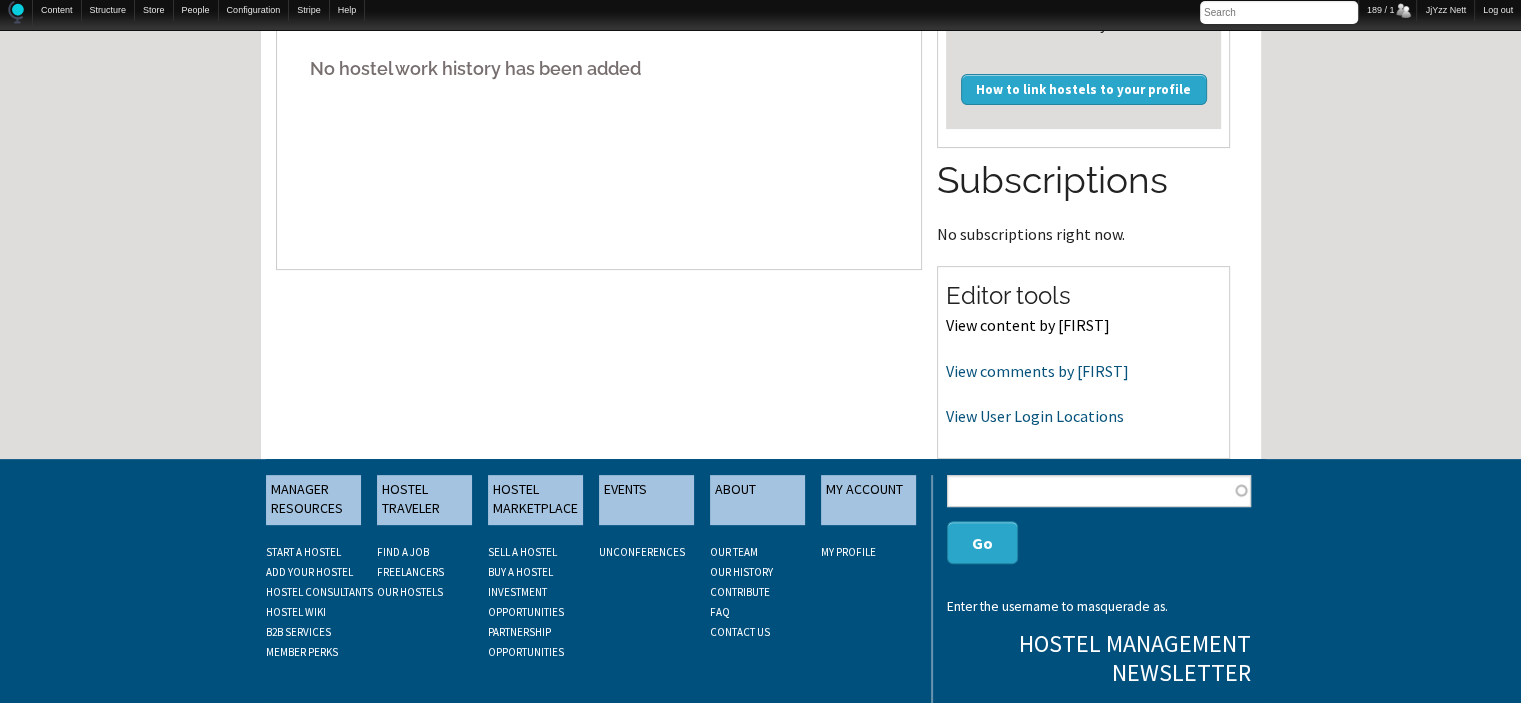 click on "View content by [FIRST]" at bounding box center [1028, 325] 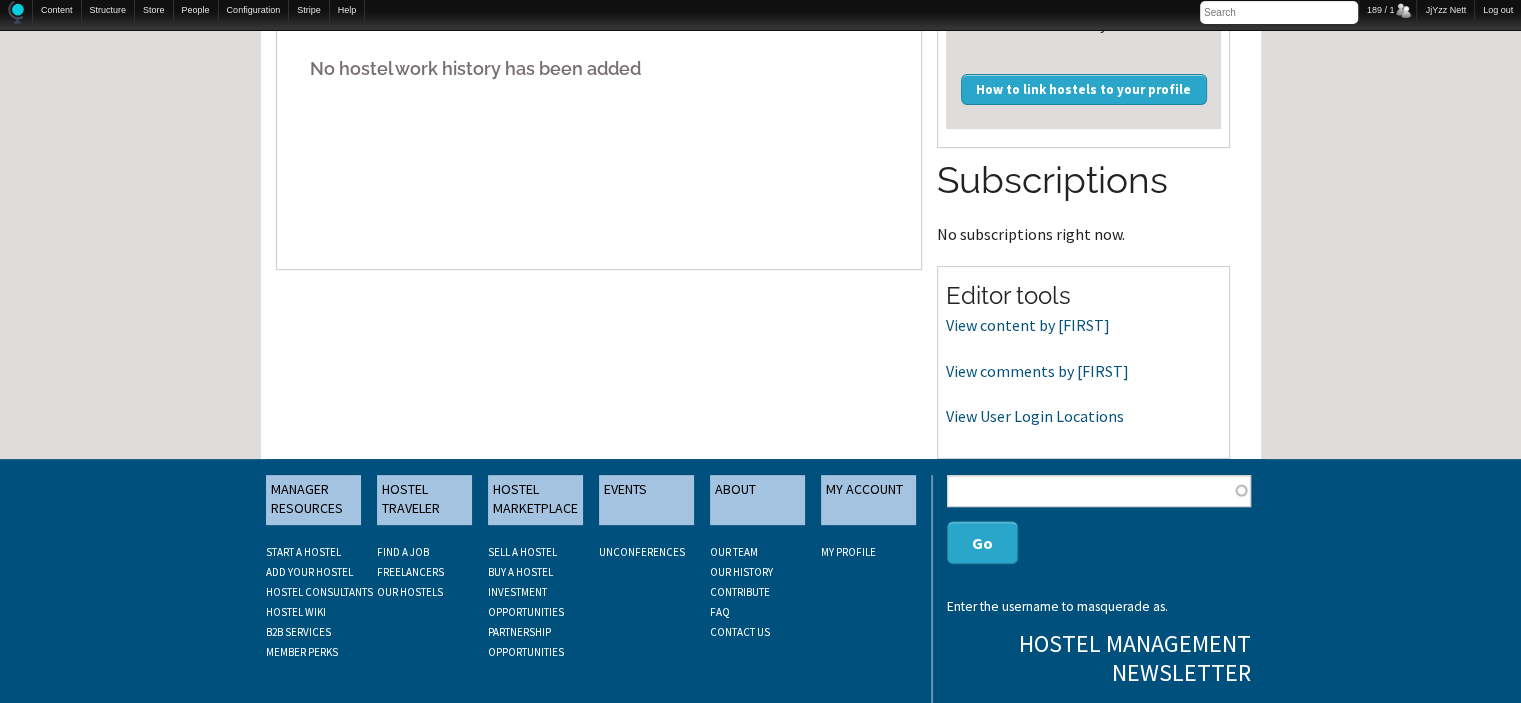 click on "View comments by [FIRST]" at bounding box center (1083, 372) 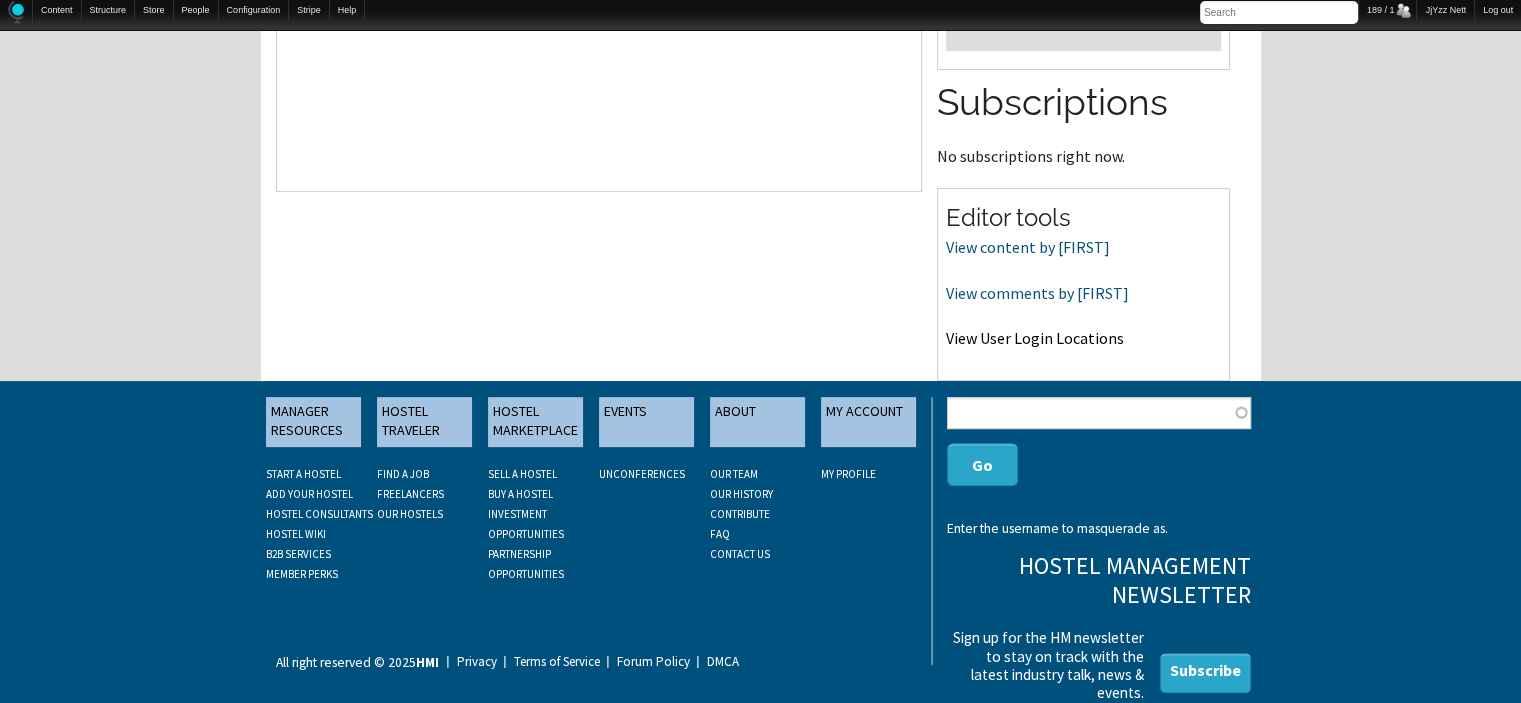click on "View User Login Locations" at bounding box center (1035, 338) 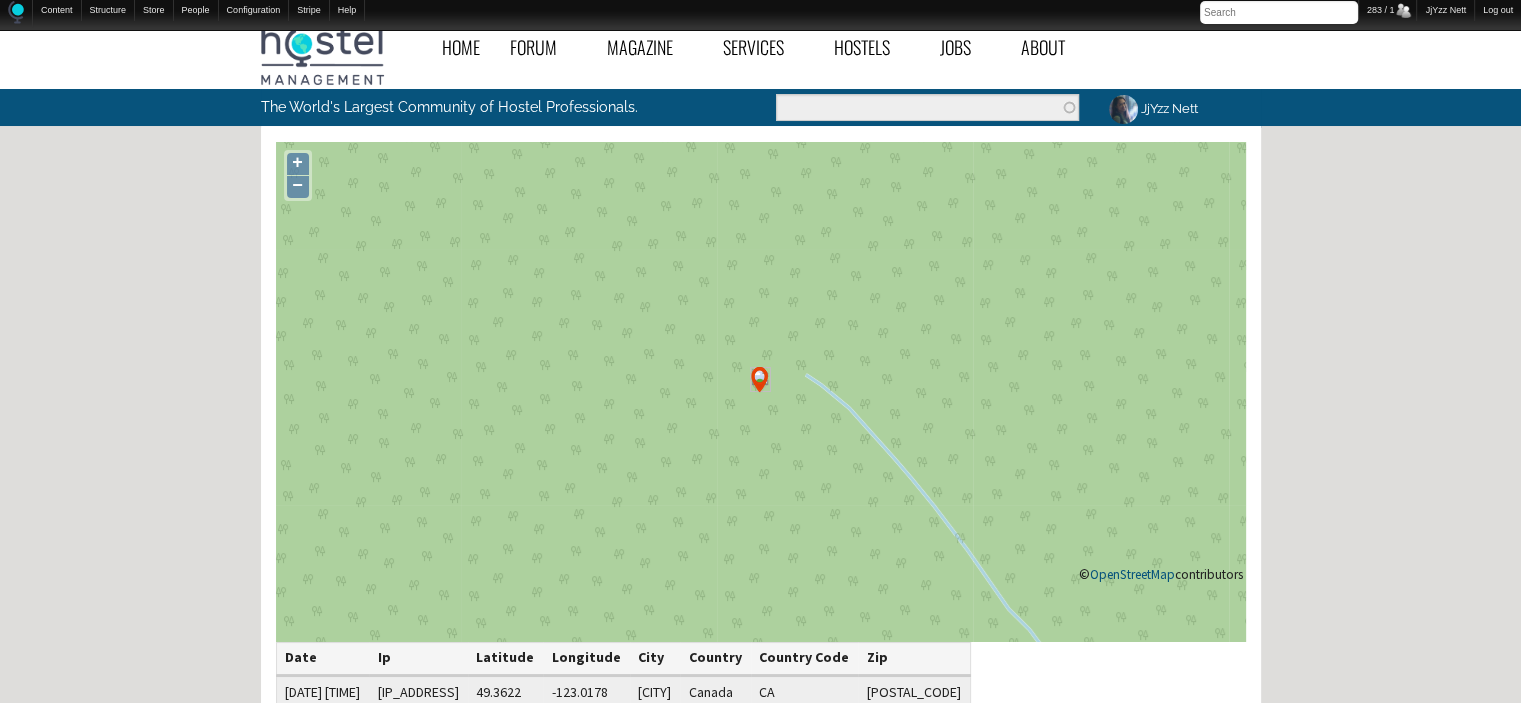 scroll, scrollTop: 0, scrollLeft: 0, axis: both 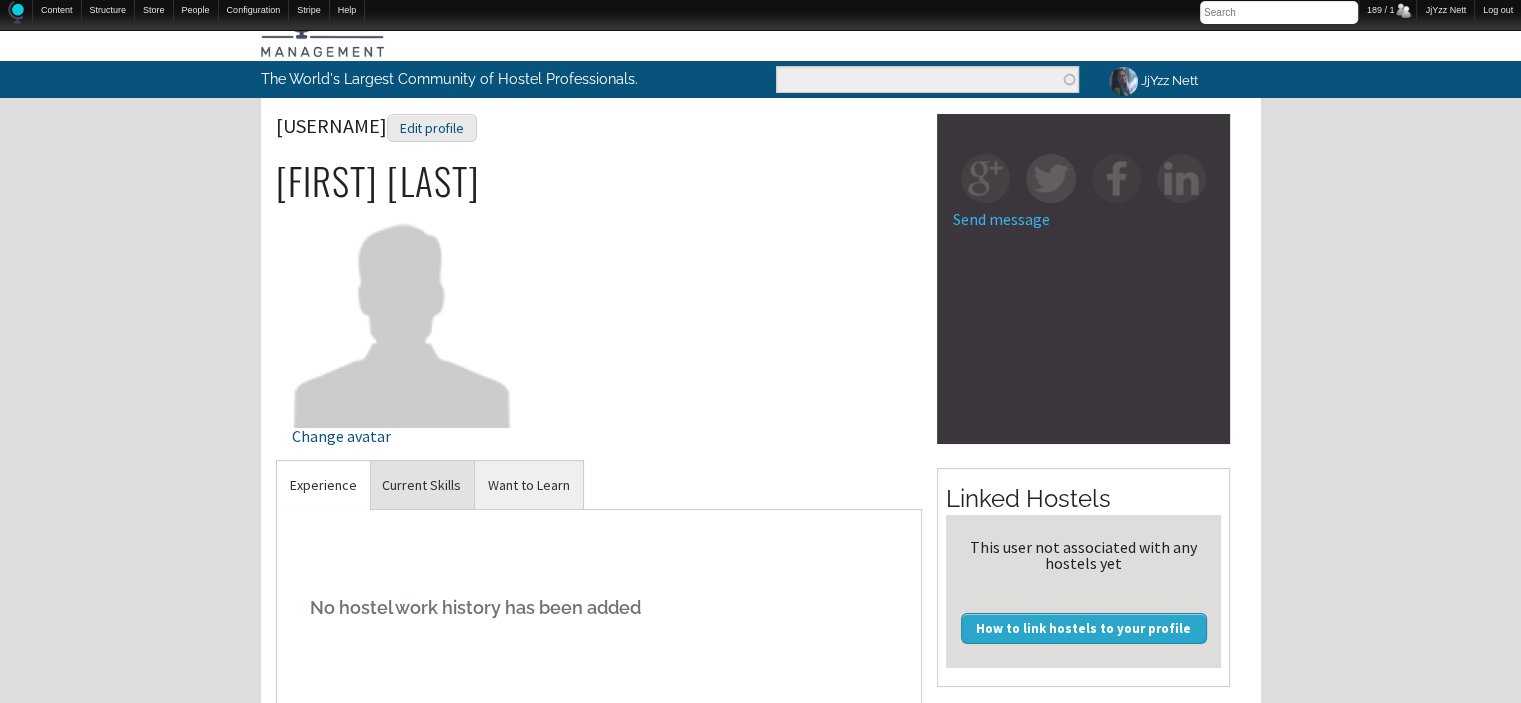 click on "Current Skills" at bounding box center (421, 485) 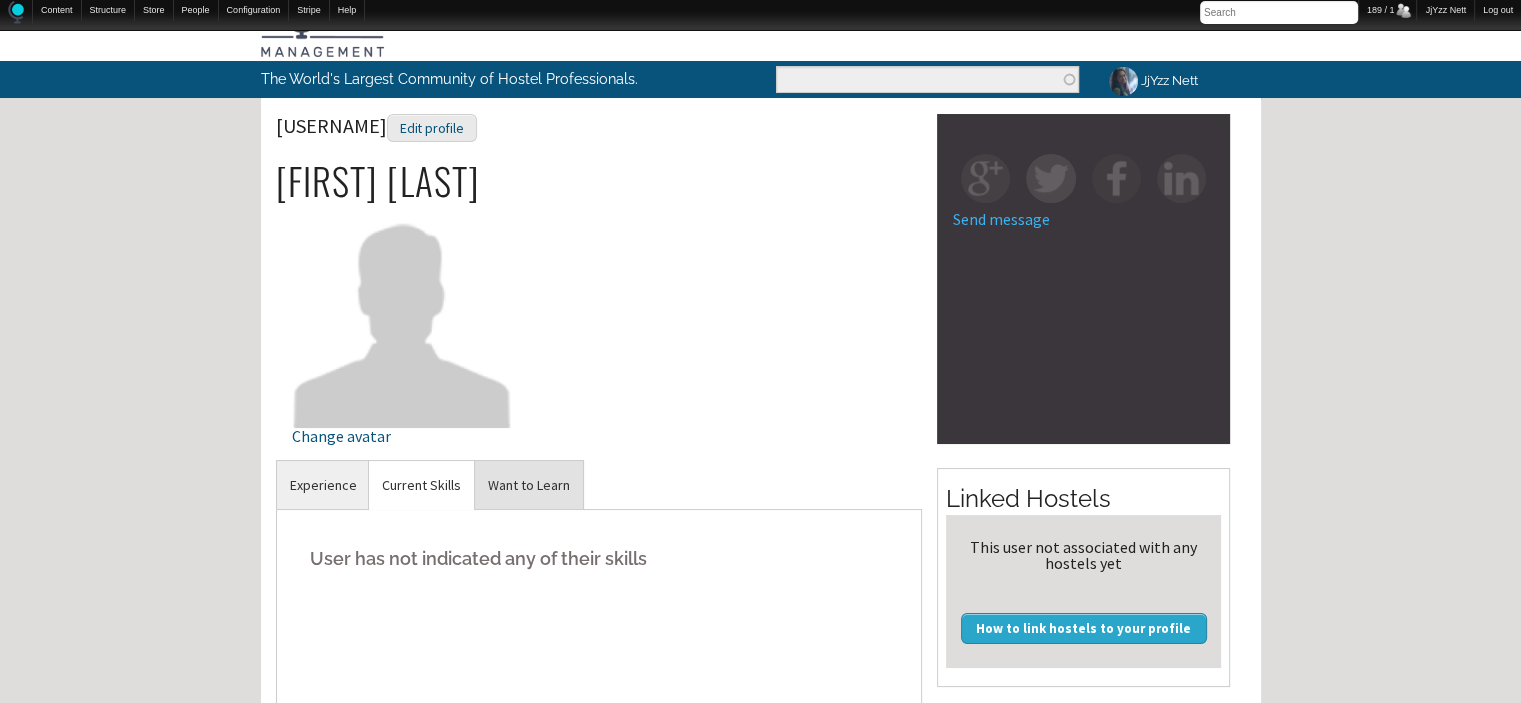 click on "Want to Learn" at bounding box center [529, 485] 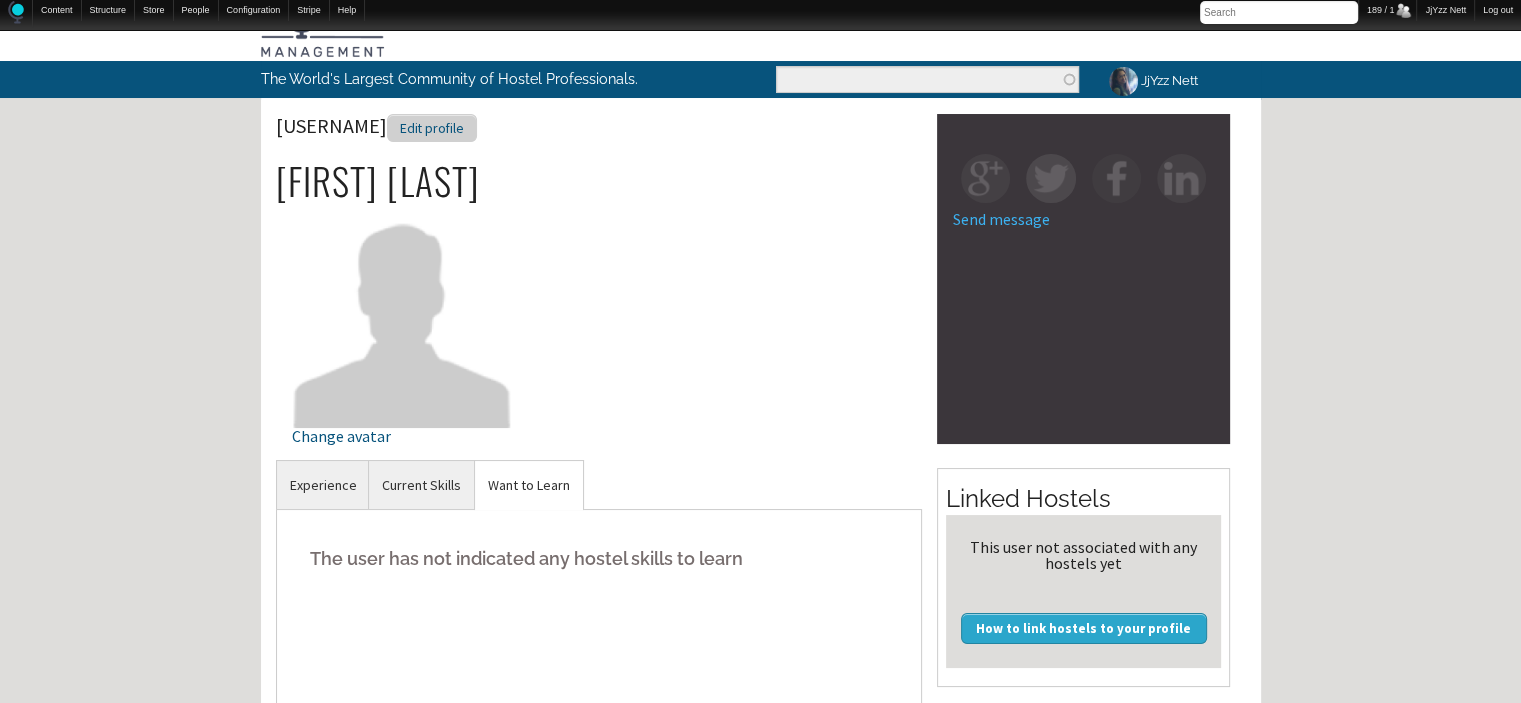 click on "Edit profile" at bounding box center (432, 128) 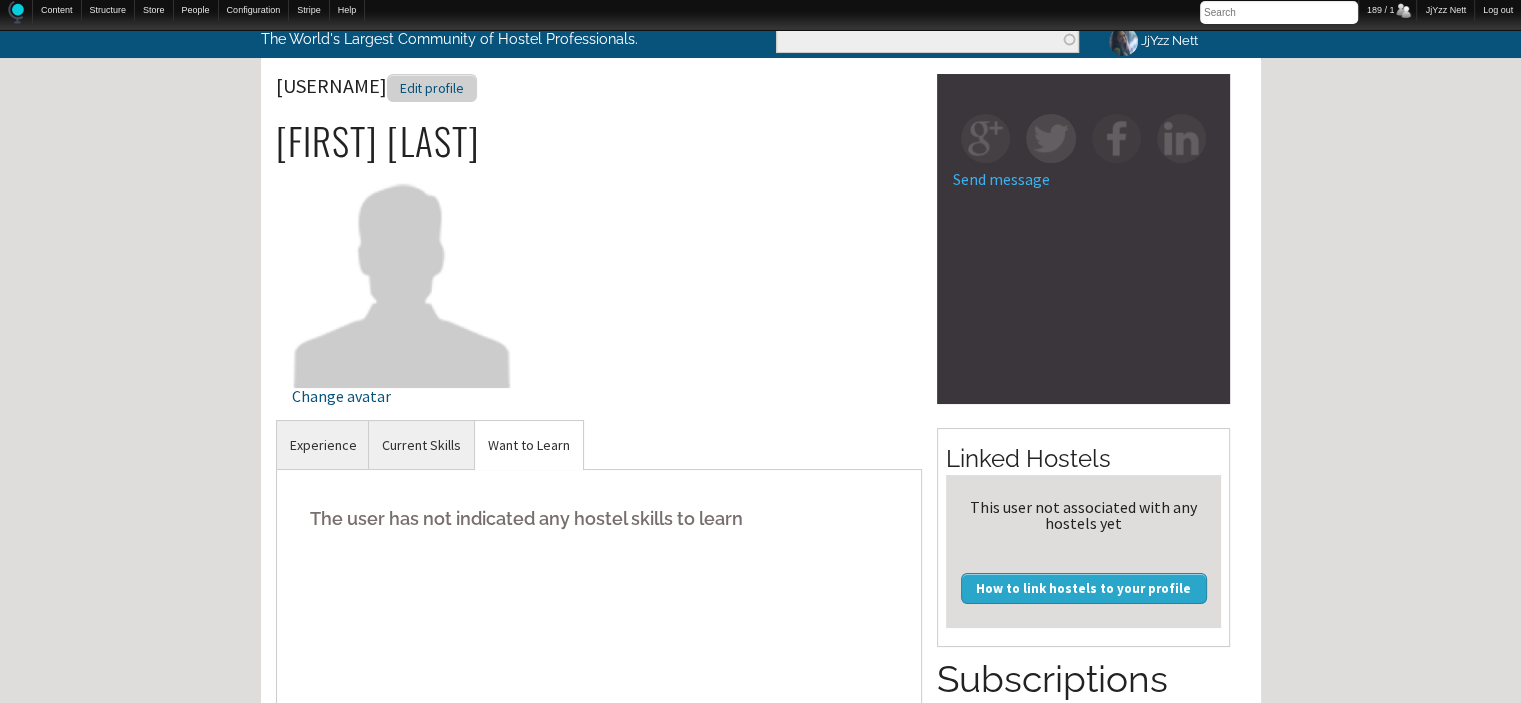 scroll, scrollTop: 116, scrollLeft: 0, axis: vertical 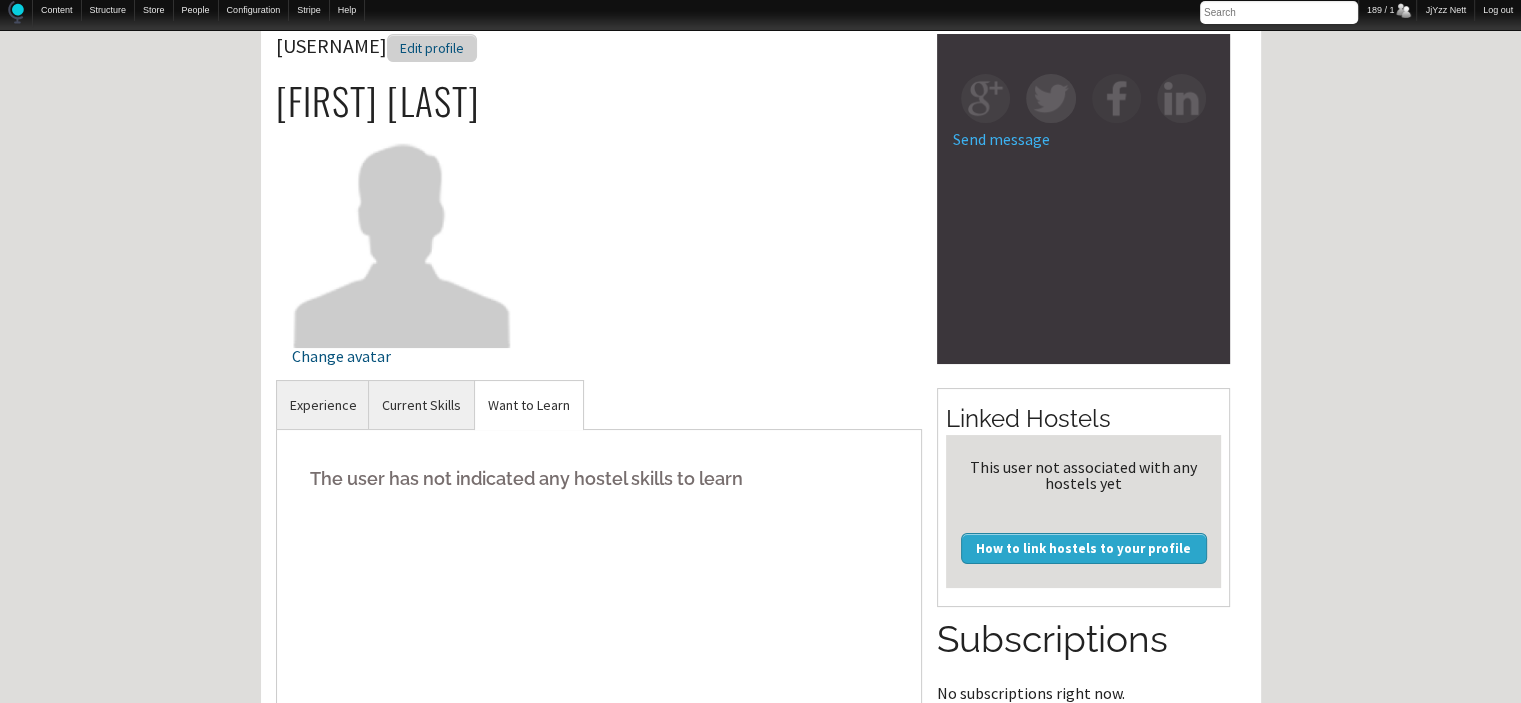 click on "Edit profile" at bounding box center [432, 48] 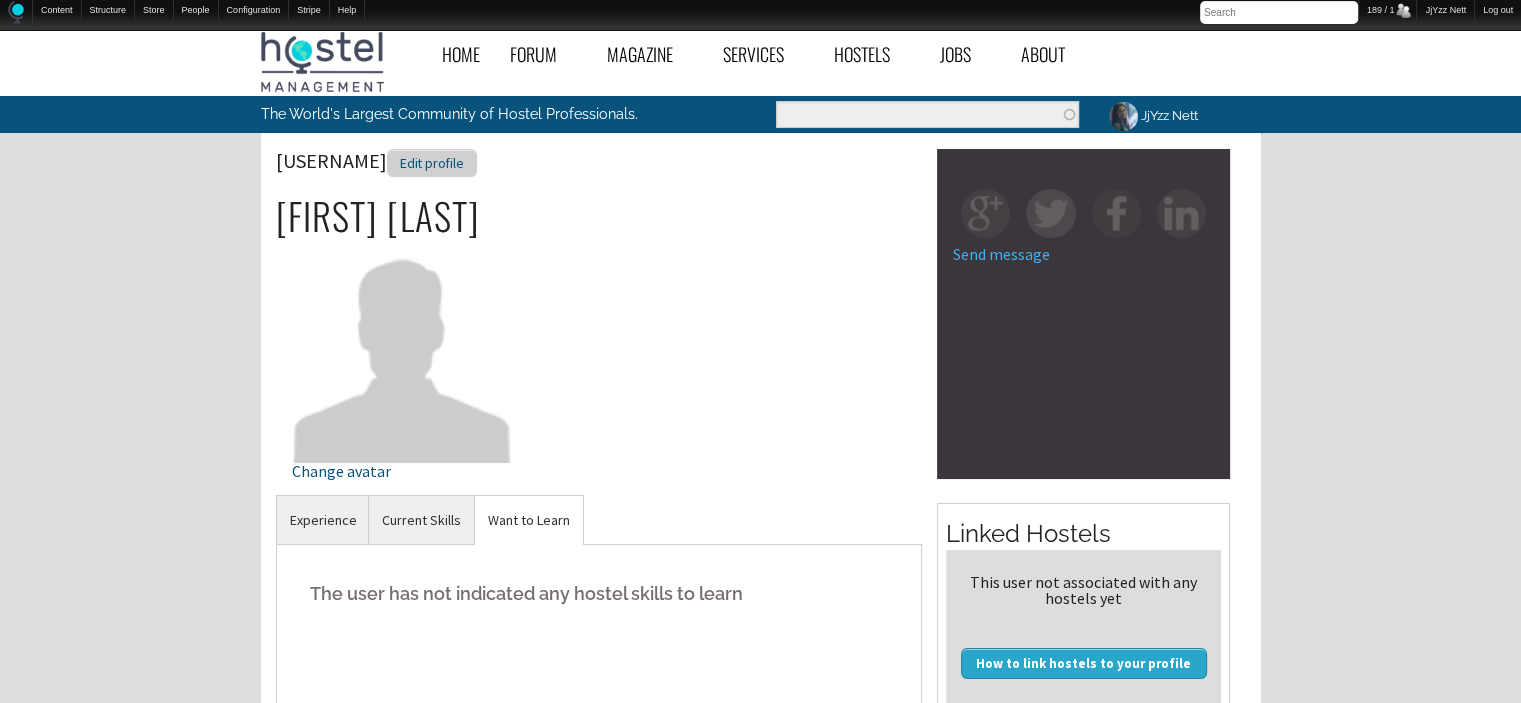 scroll, scrollTop: 0, scrollLeft: 0, axis: both 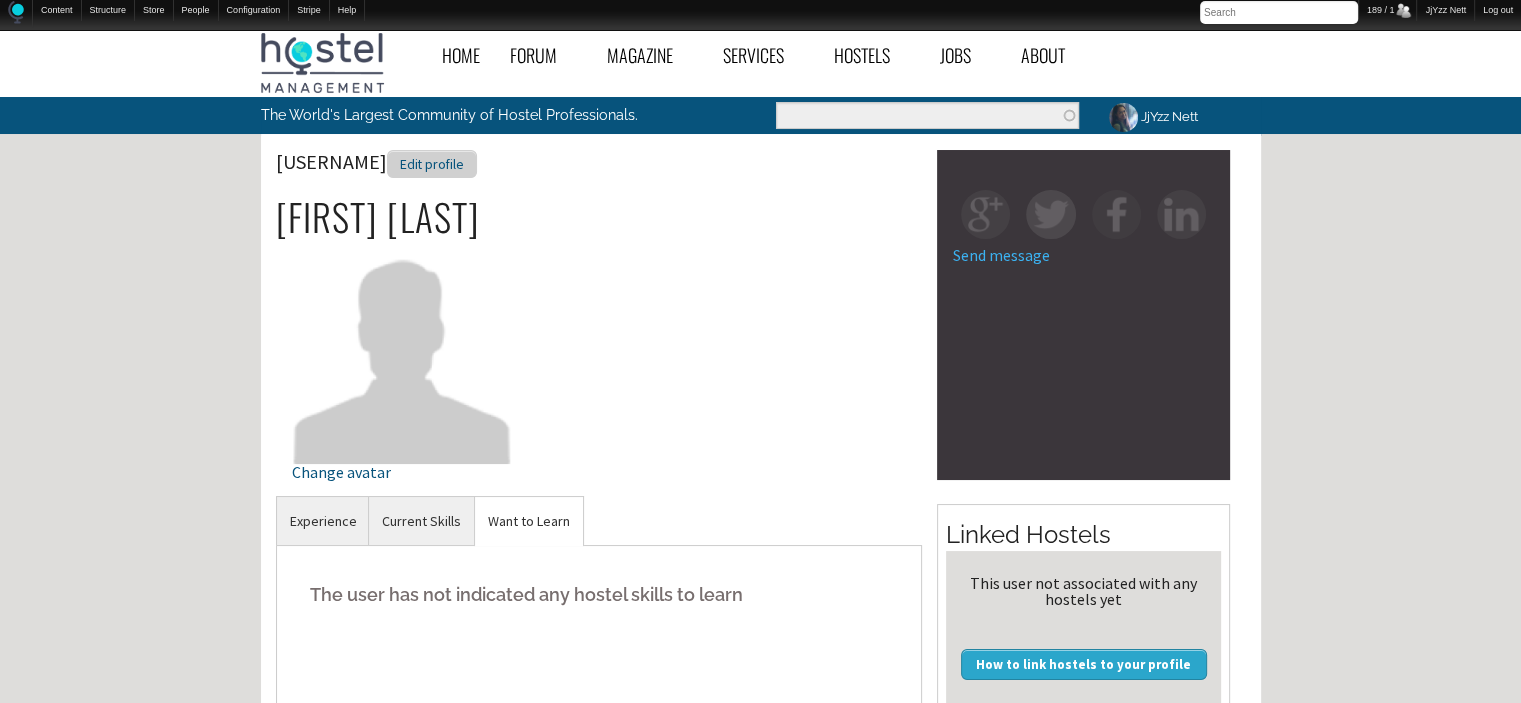 click on "Edit profile" at bounding box center (432, 164) 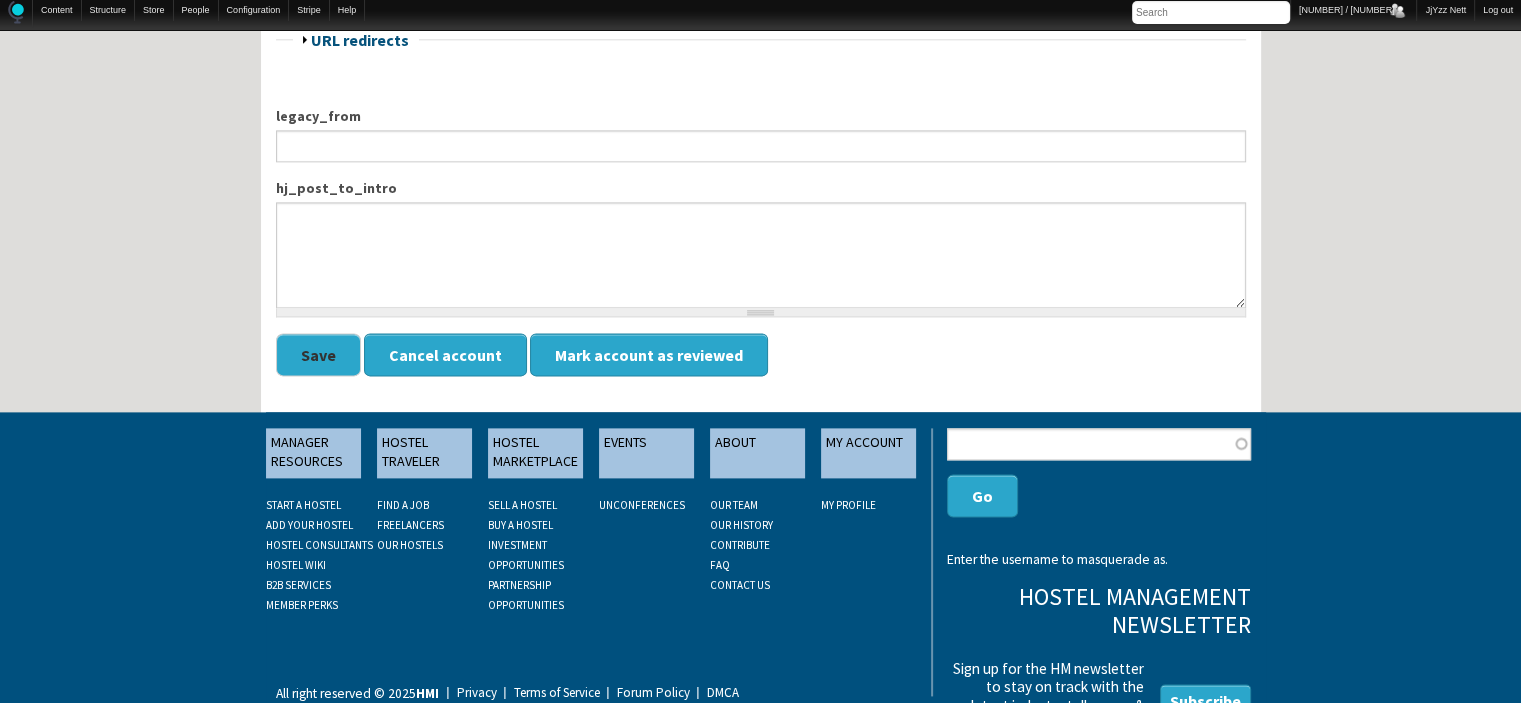 scroll, scrollTop: 2545, scrollLeft: 0, axis: vertical 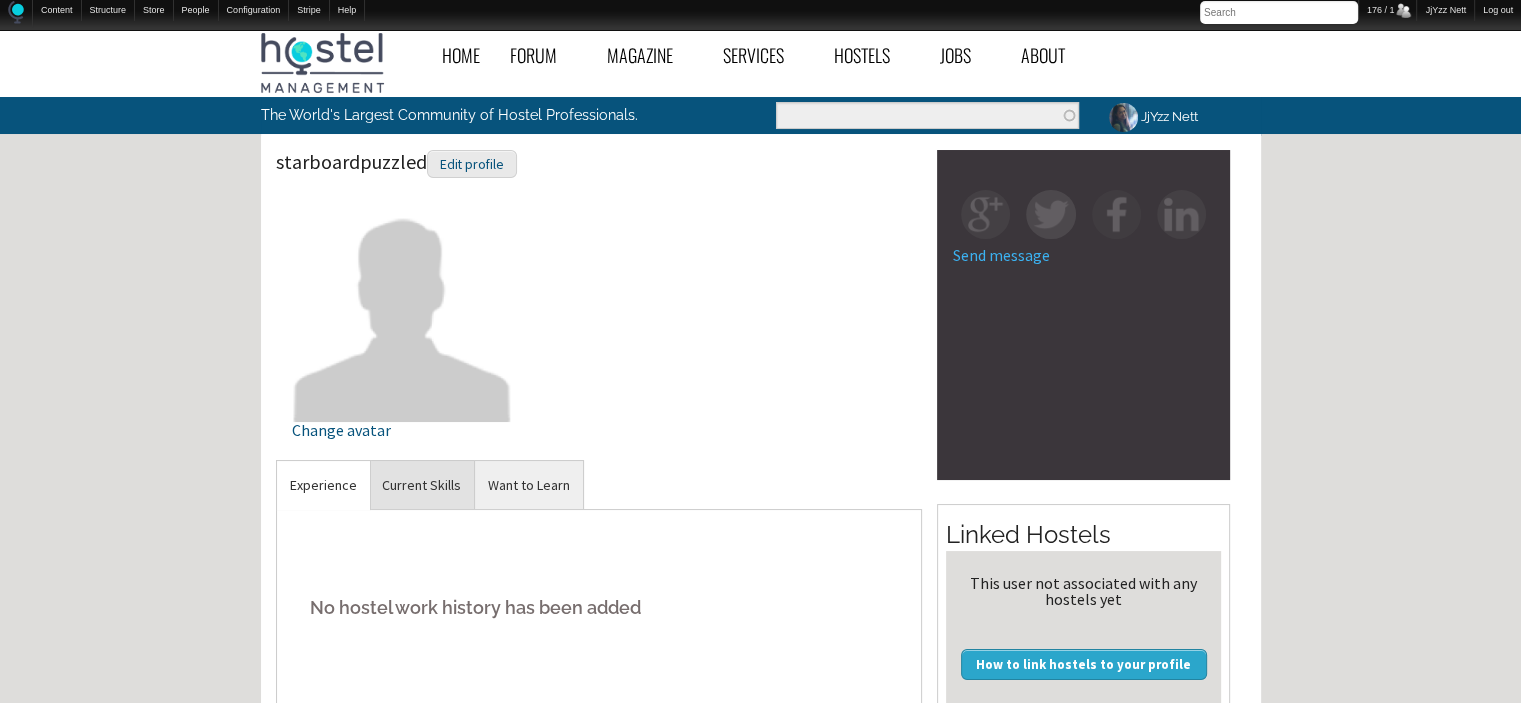 click on "Current Skills" at bounding box center (421, 485) 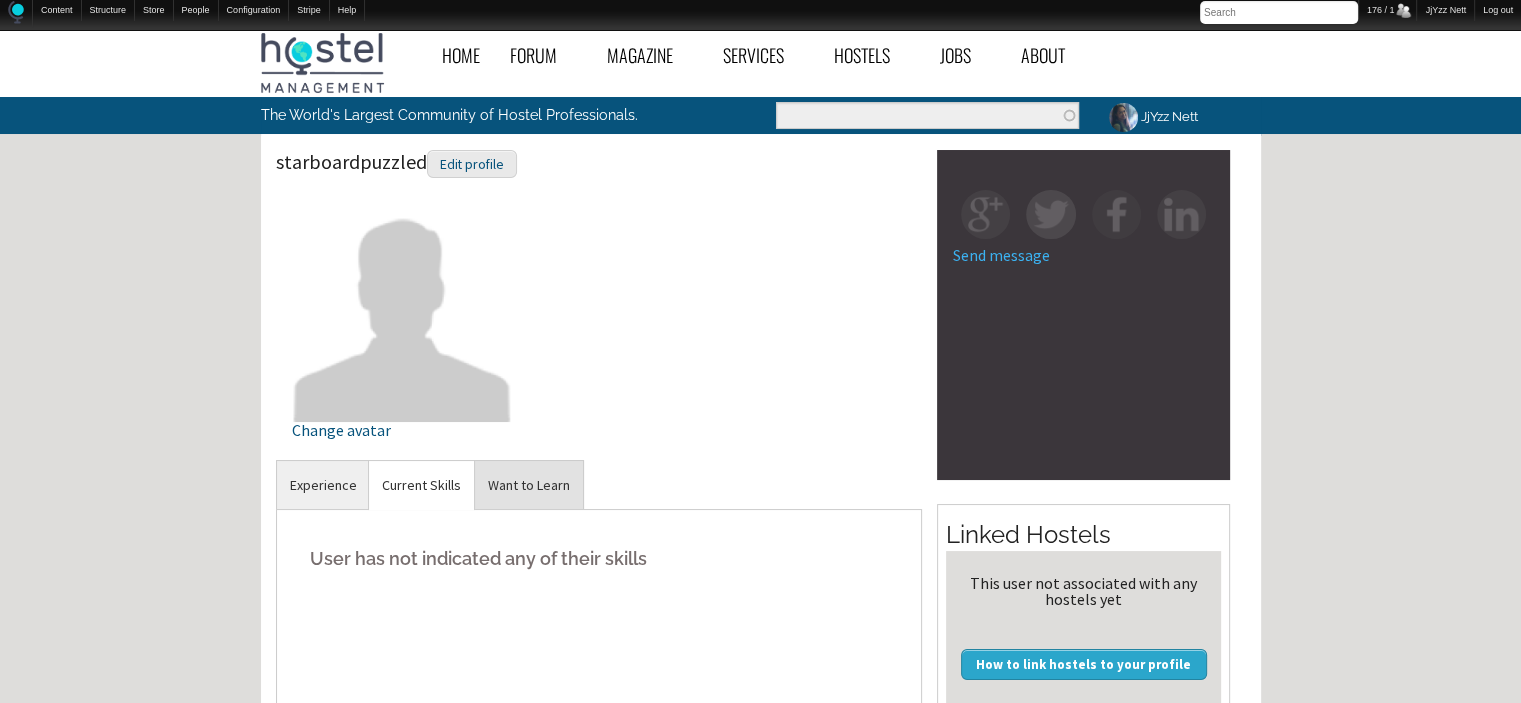 click on "Want to Learn" at bounding box center (529, 485) 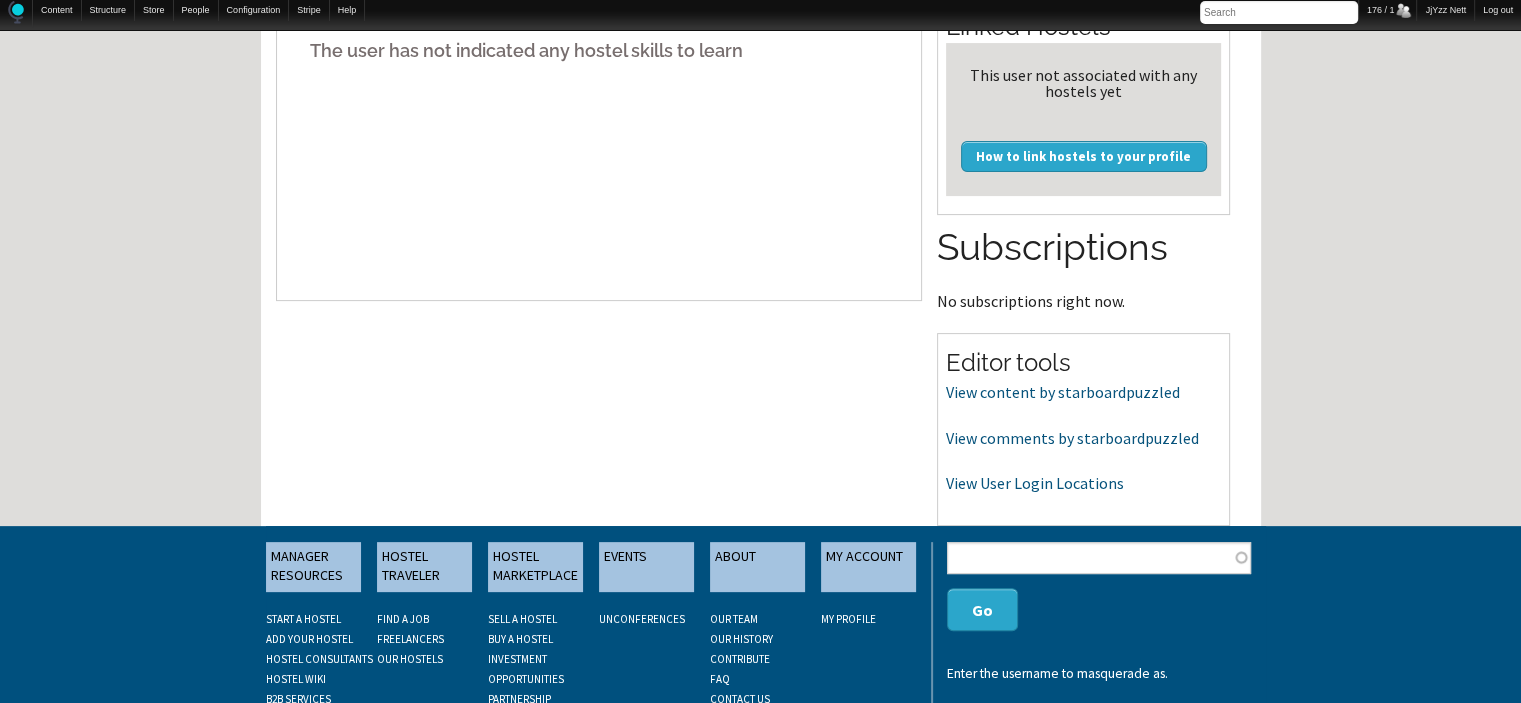 scroll, scrollTop: 554, scrollLeft: 0, axis: vertical 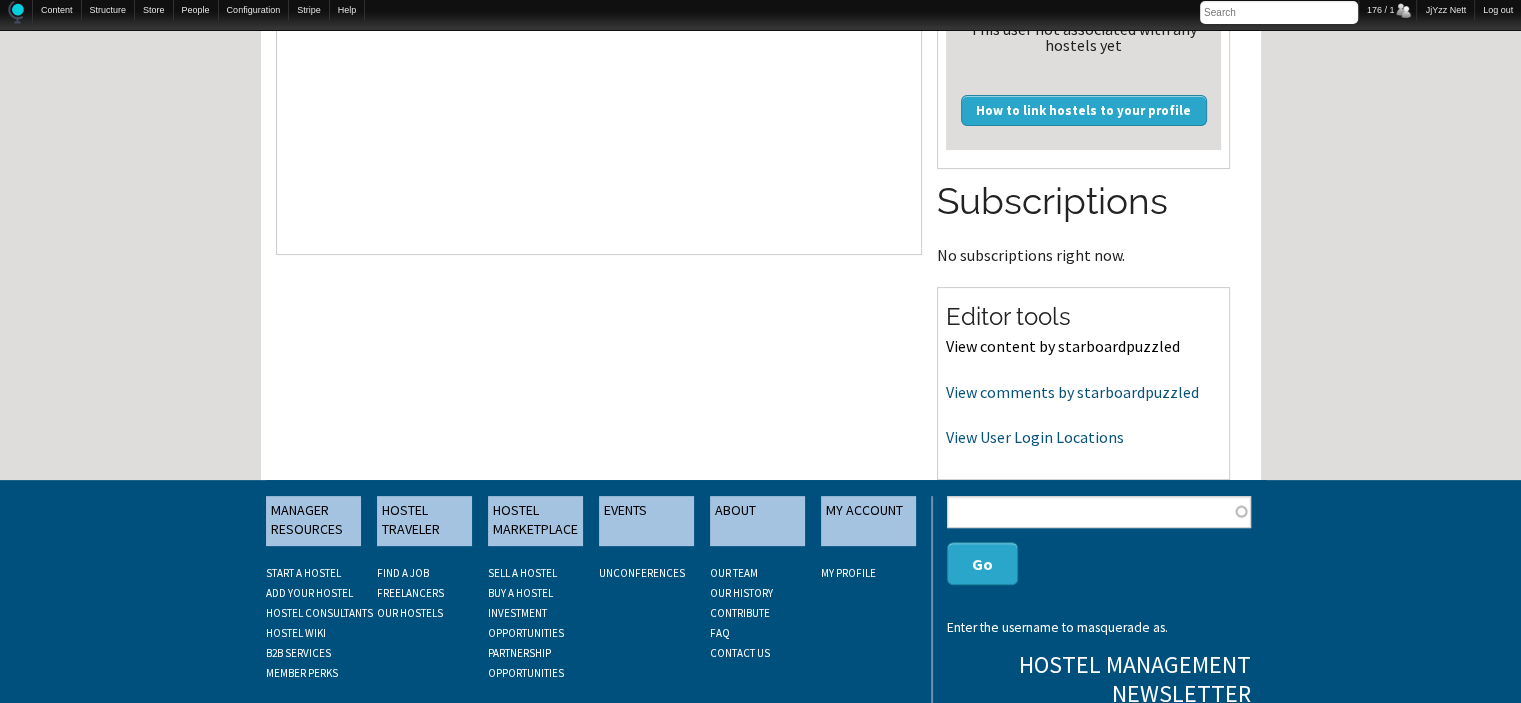 click on "View content by starboardpuzzled" at bounding box center [1063, 346] 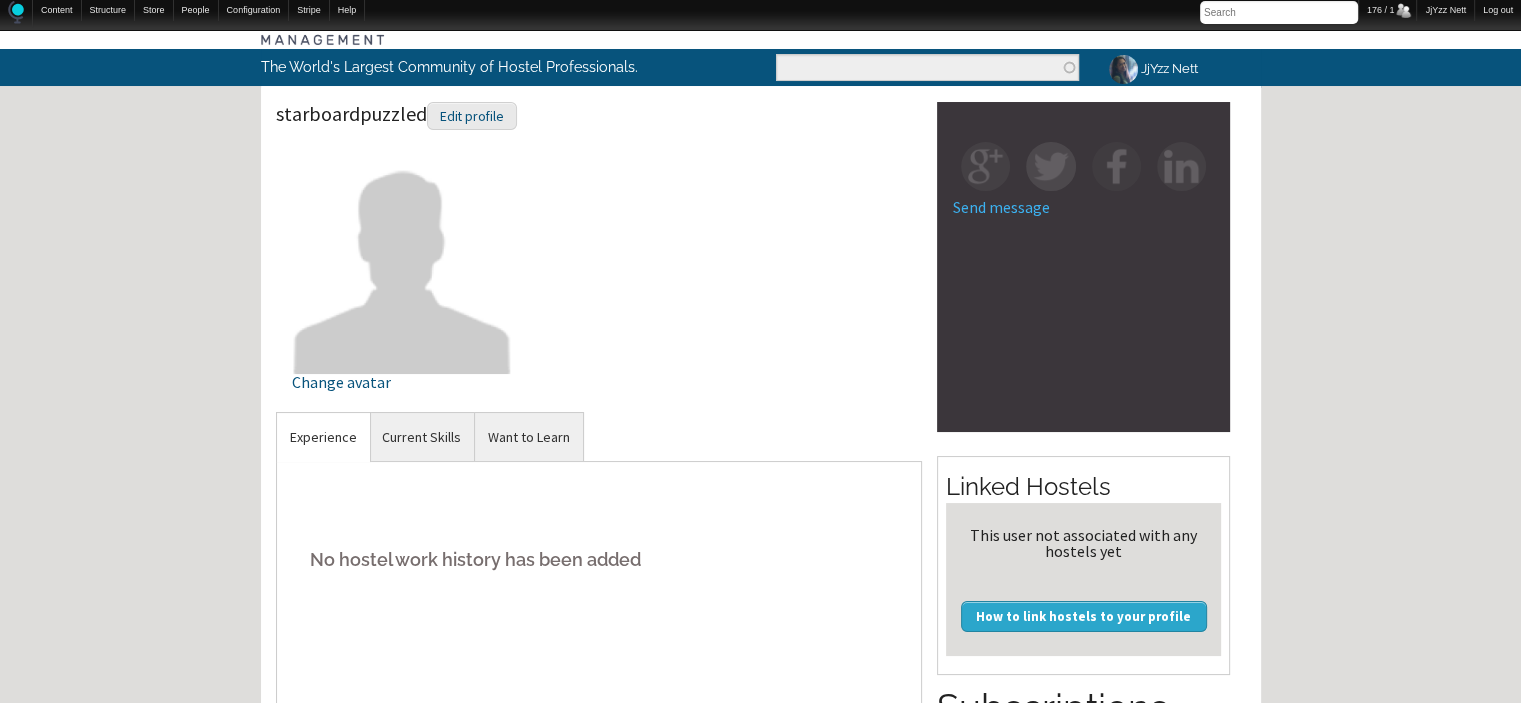 scroll, scrollTop: 0, scrollLeft: 0, axis: both 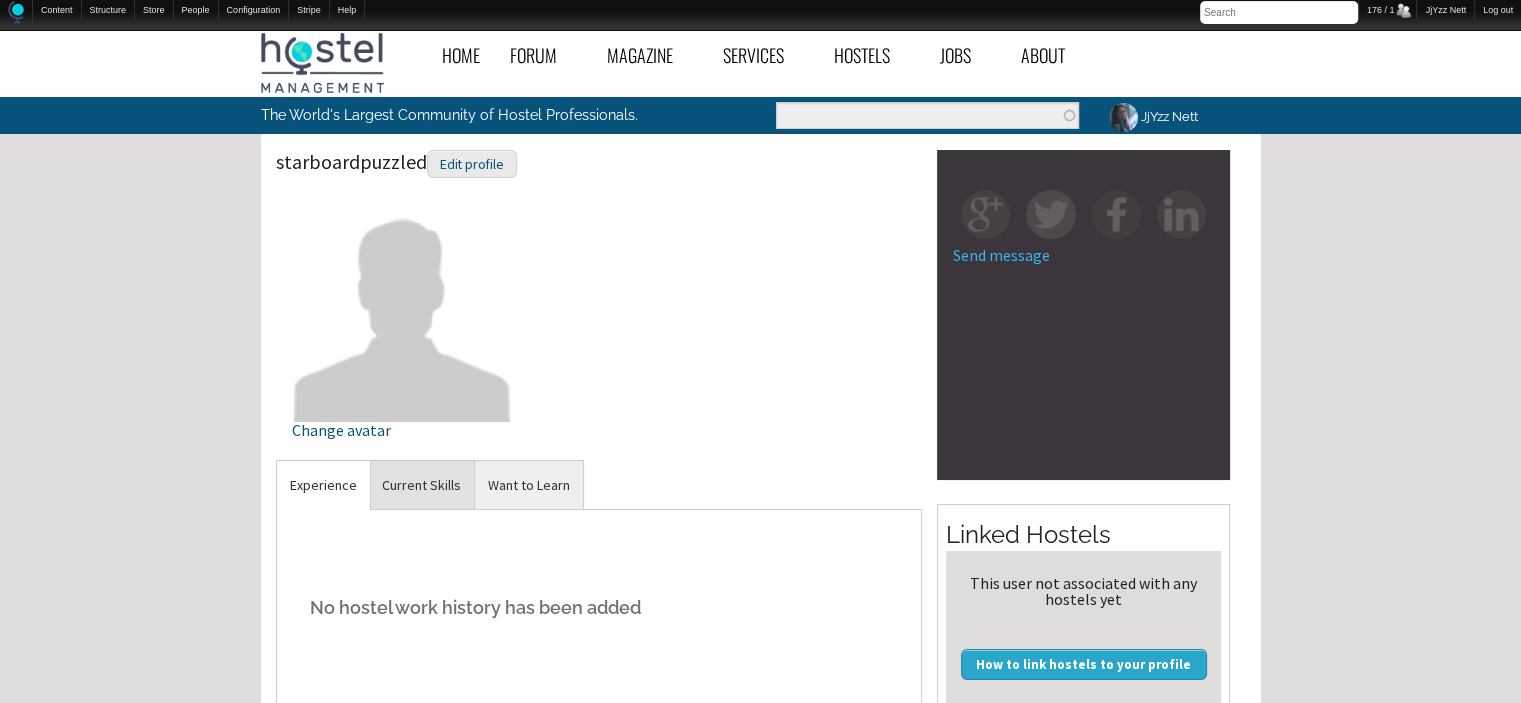 click on "Current Skills" at bounding box center [421, 485] 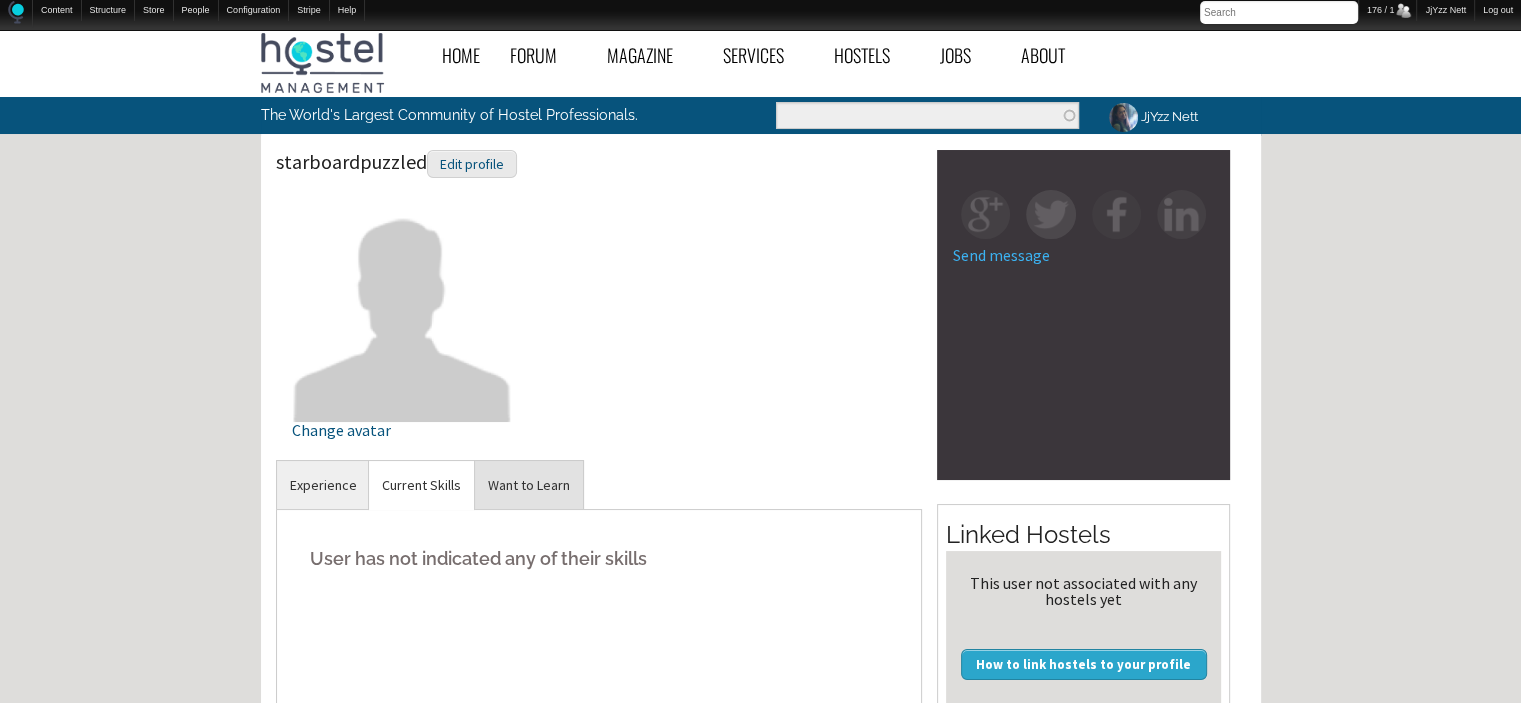 click on "Want to Learn" at bounding box center (529, 485) 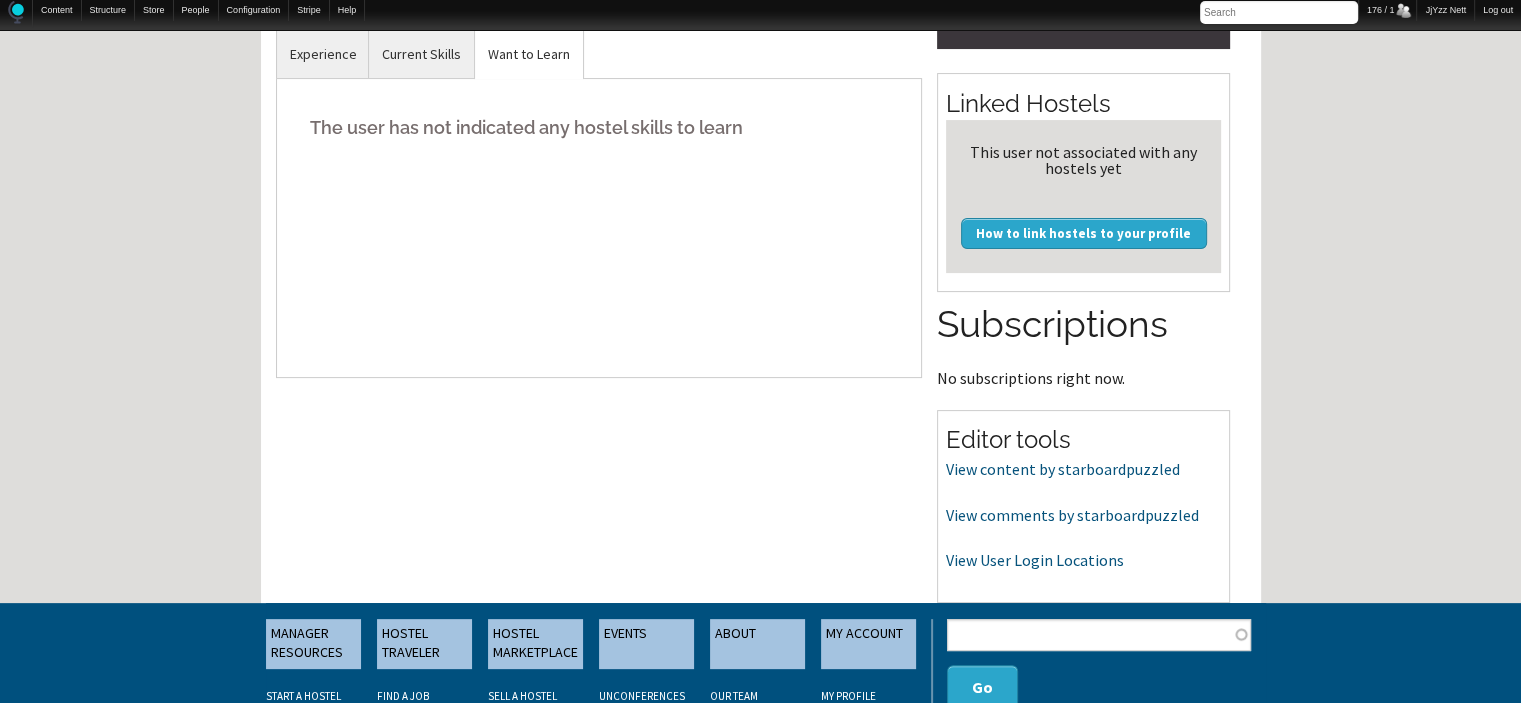 scroll, scrollTop: 520, scrollLeft: 0, axis: vertical 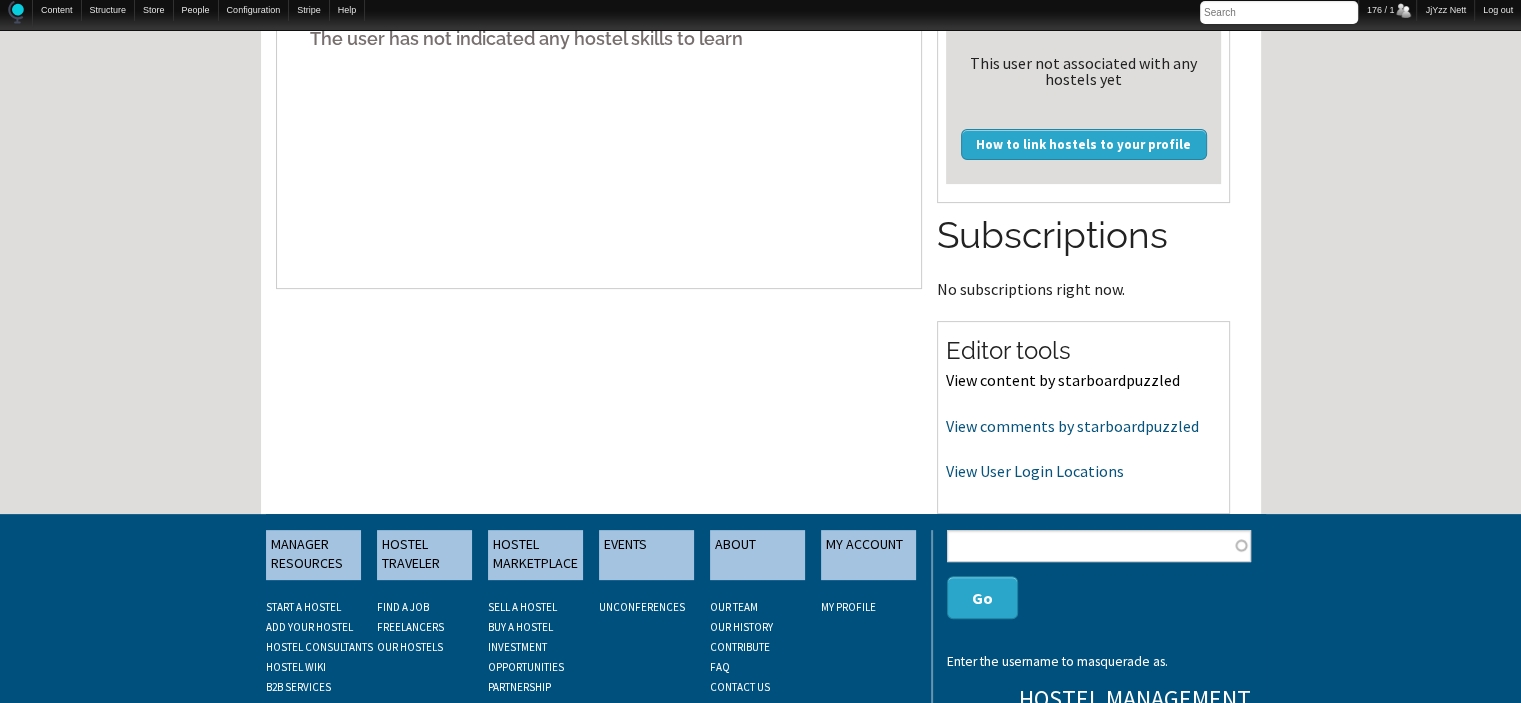 click on "View content by starboardpuzzled" at bounding box center (1063, 380) 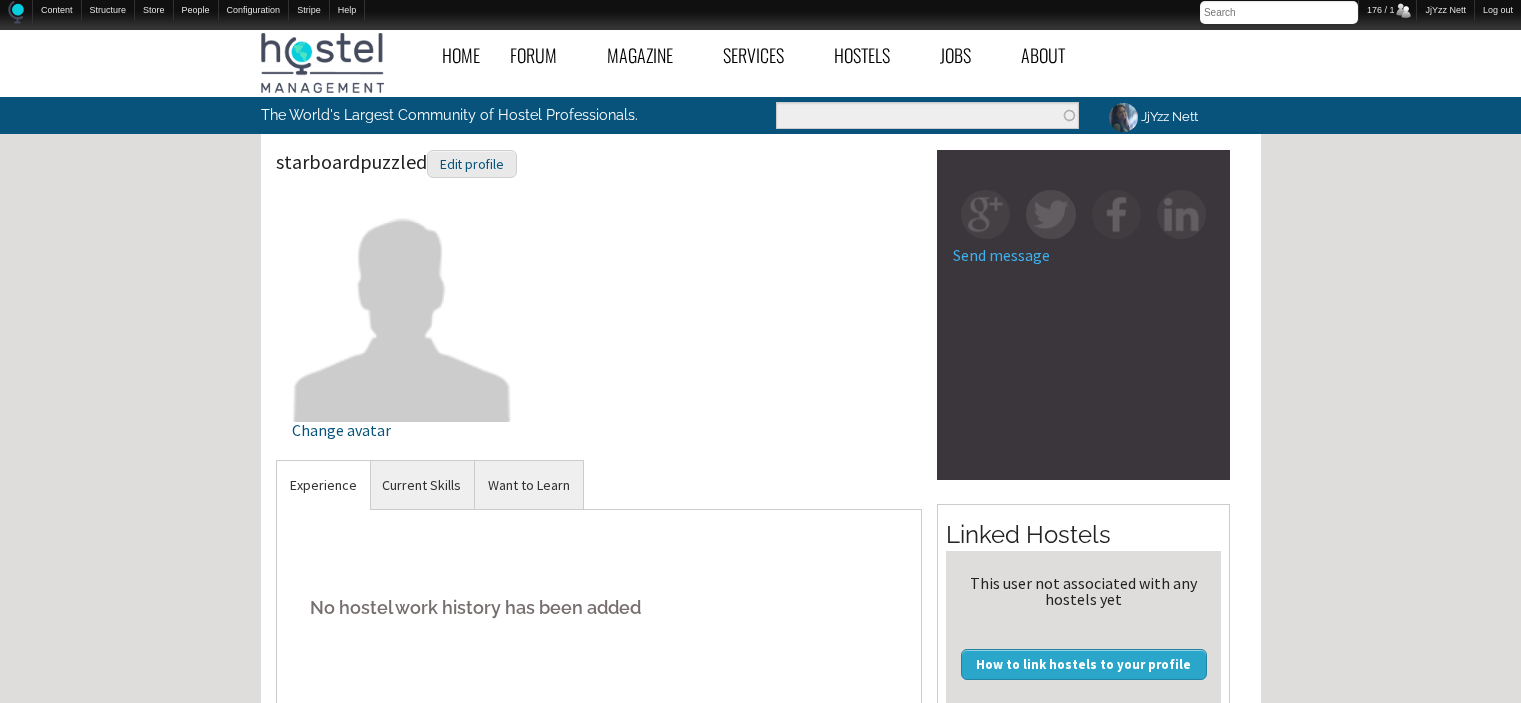 scroll, scrollTop: 520, scrollLeft: 0, axis: vertical 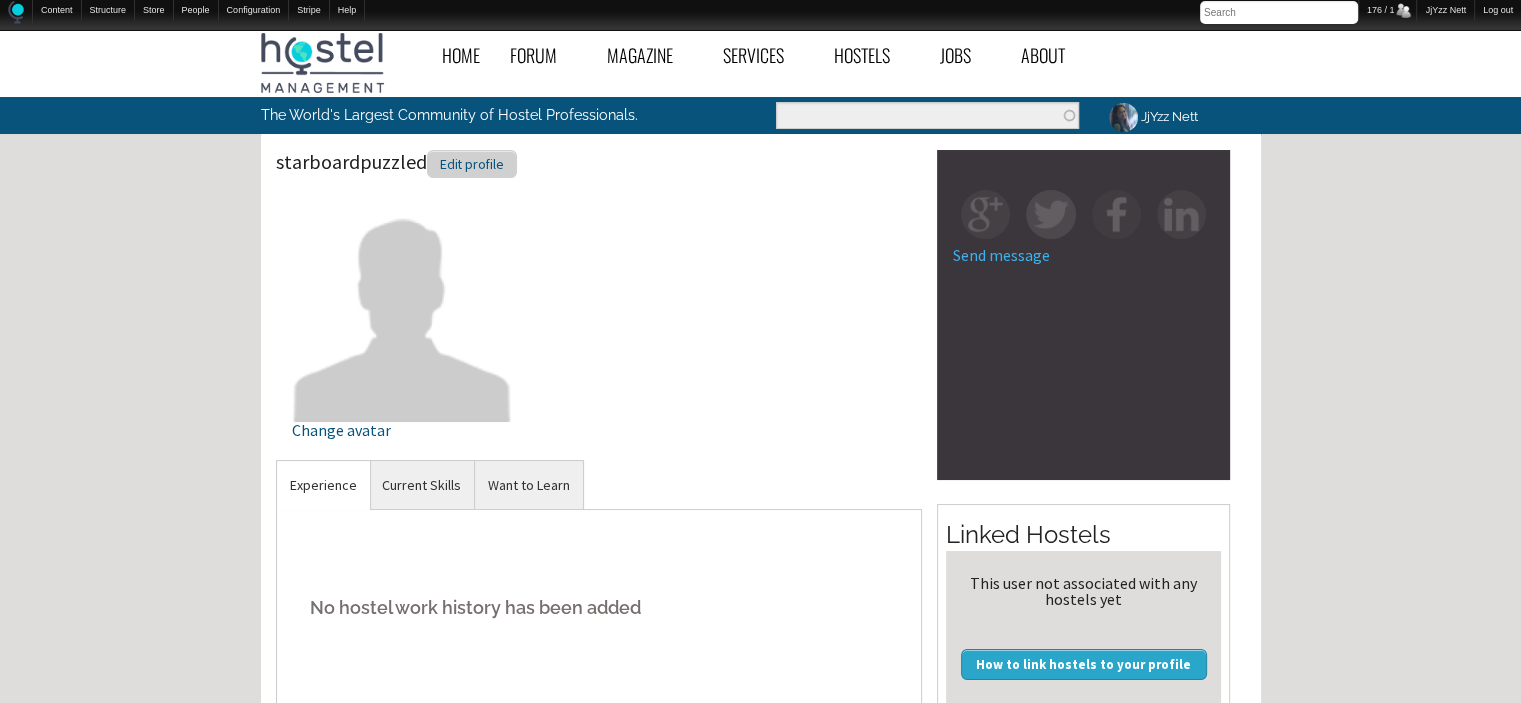 click on "Edit profile" at bounding box center (472, 164) 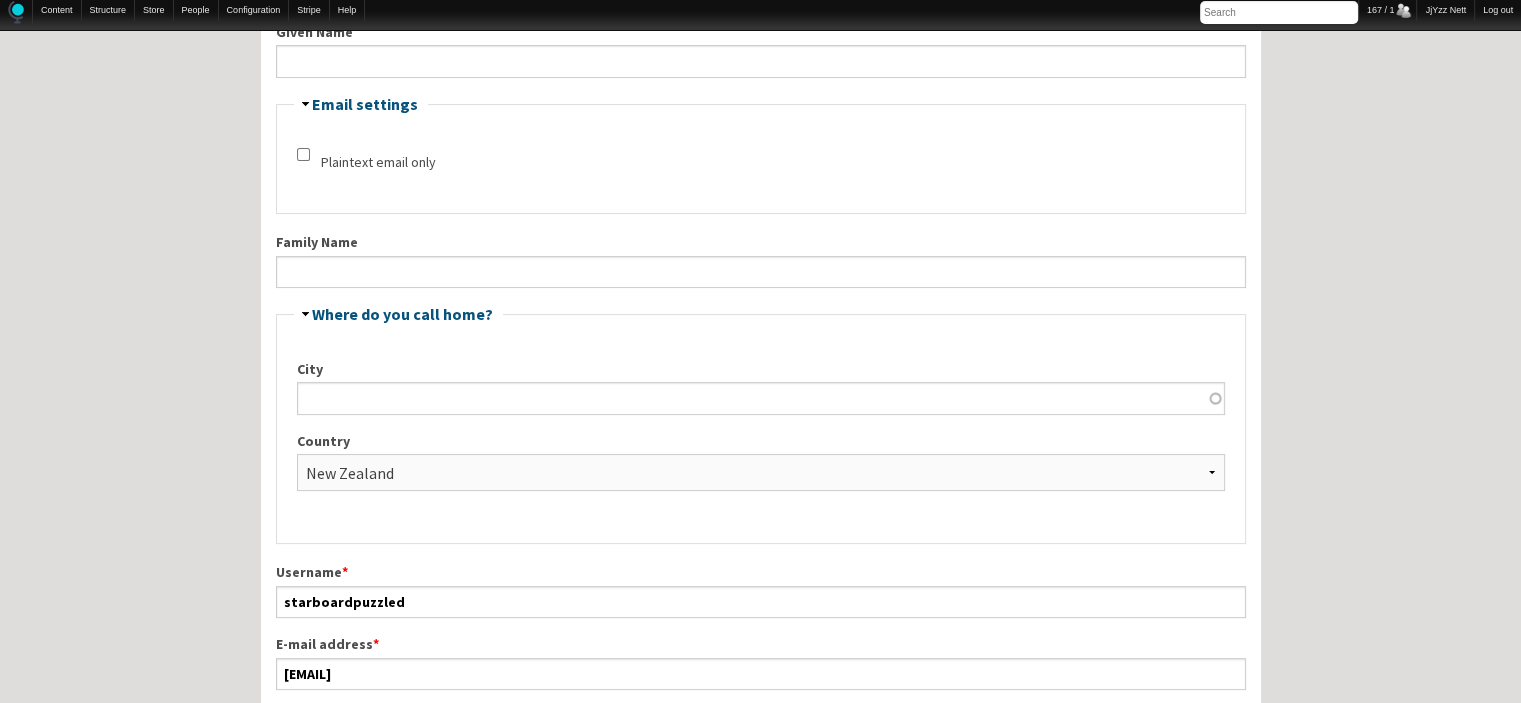 scroll, scrollTop: 400, scrollLeft: 0, axis: vertical 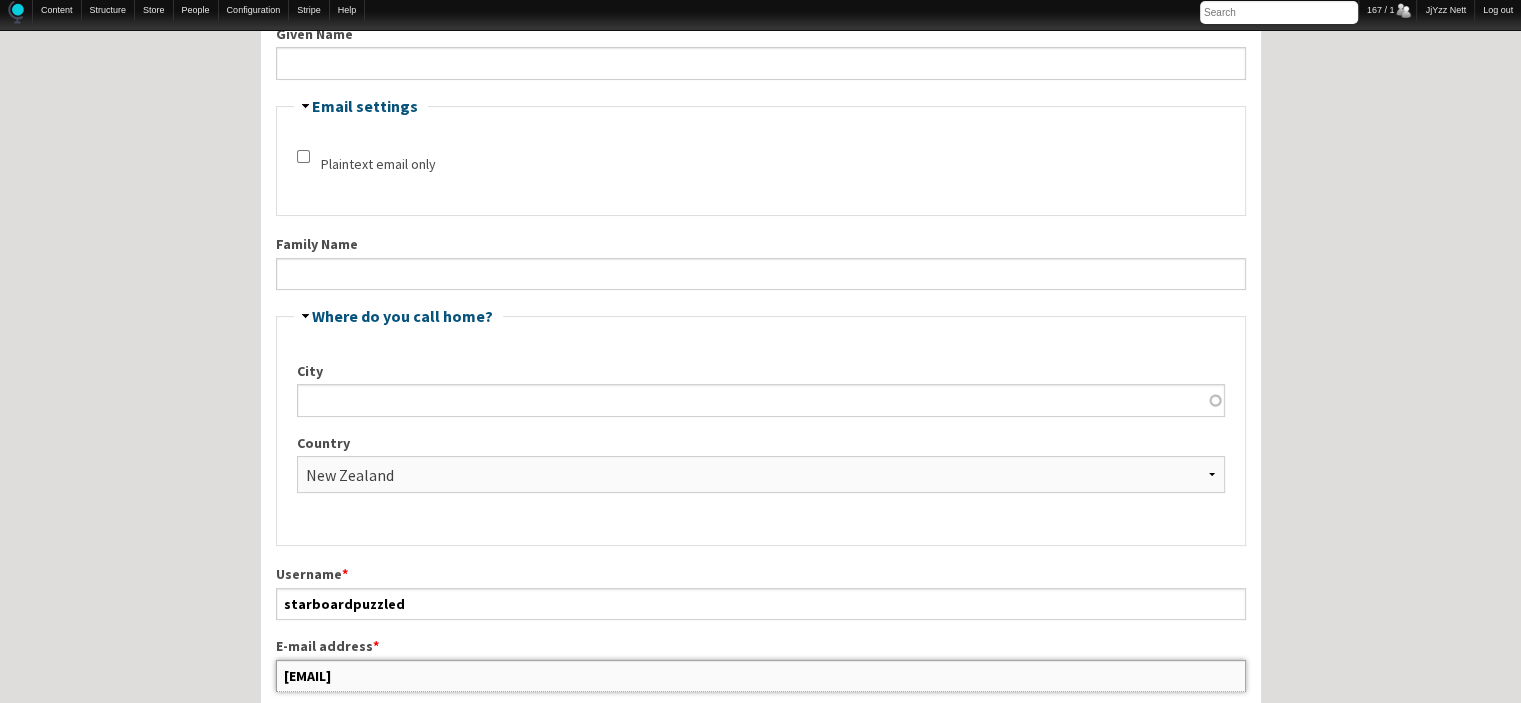 drag, startPoint x: 592, startPoint y: 671, endPoint x: 188, endPoint y: 672, distance: 404.00125 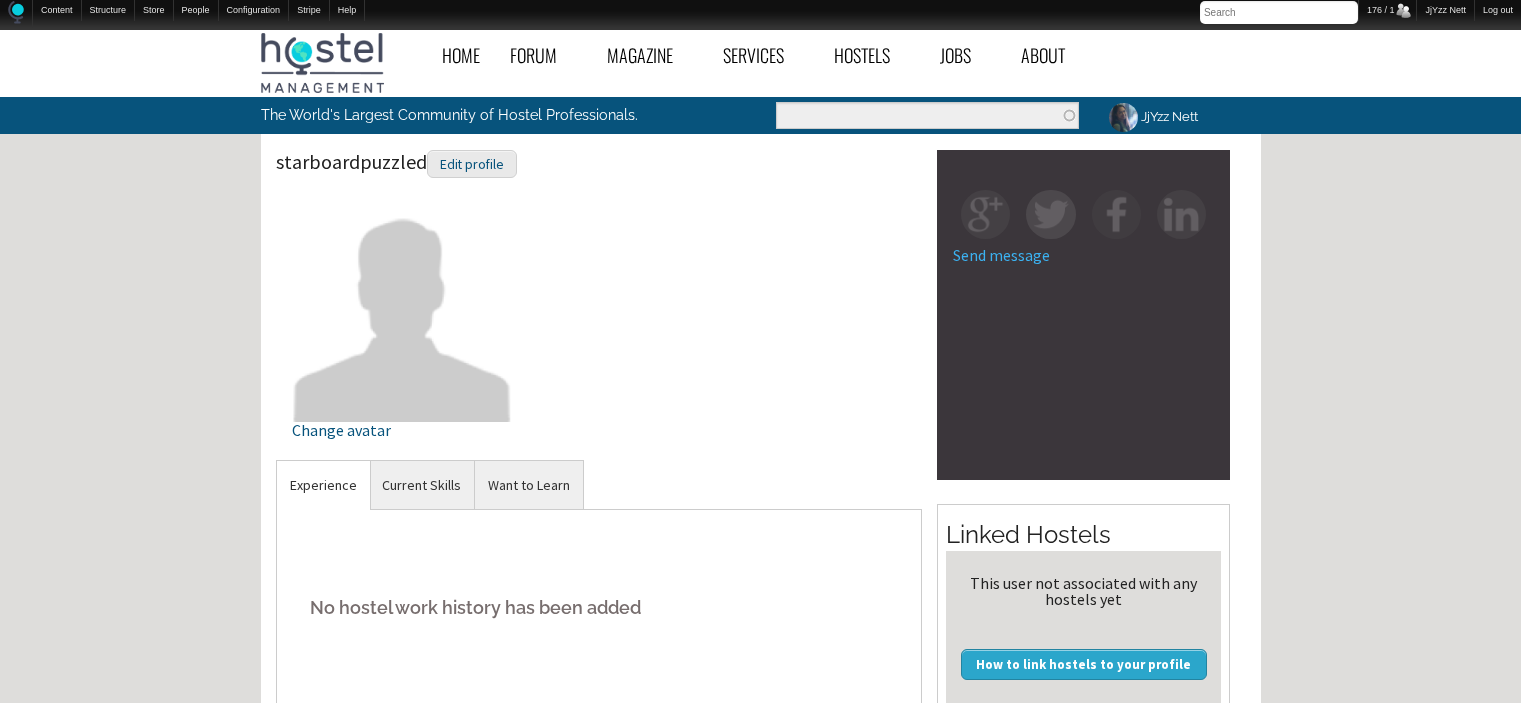 scroll, scrollTop: 0, scrollLeft: 0, axis: both 